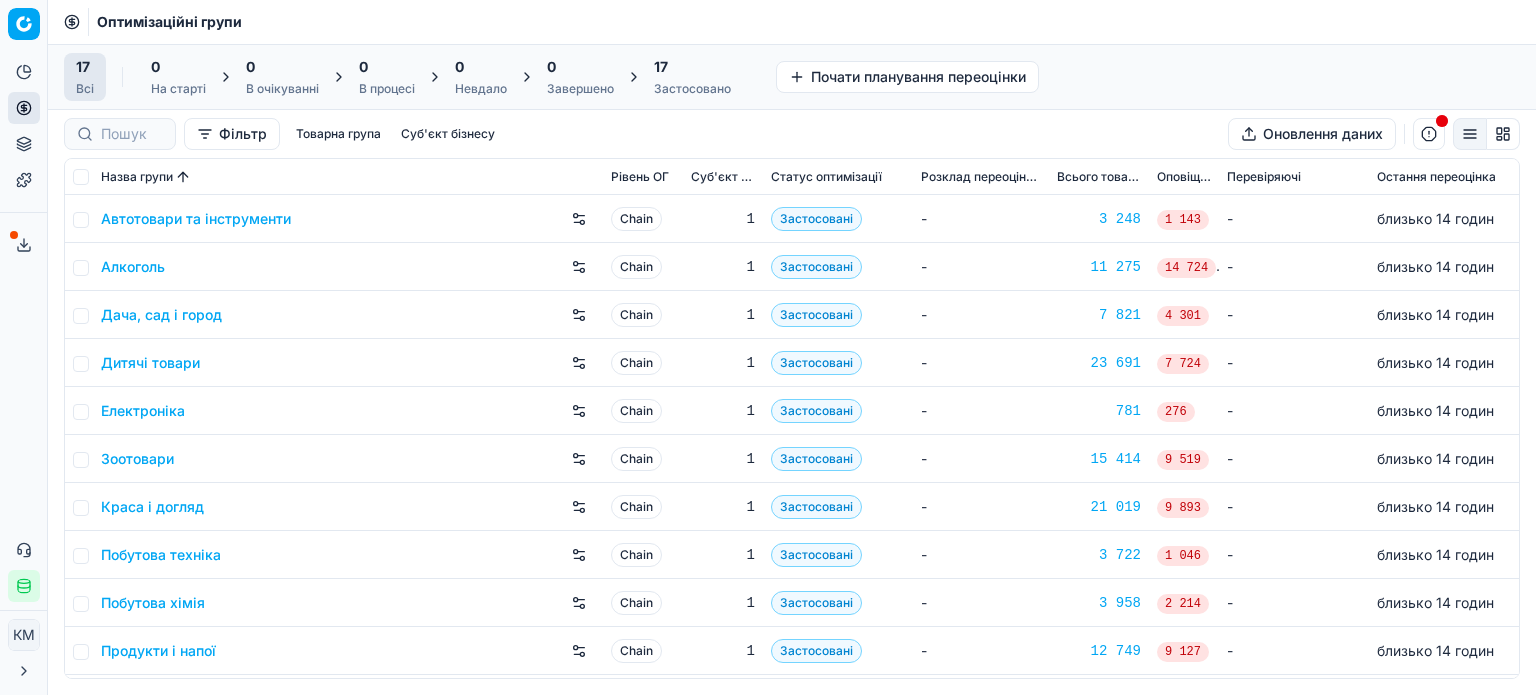 scroll, scrollTop: 0, scrollLeft: 0, axis: both 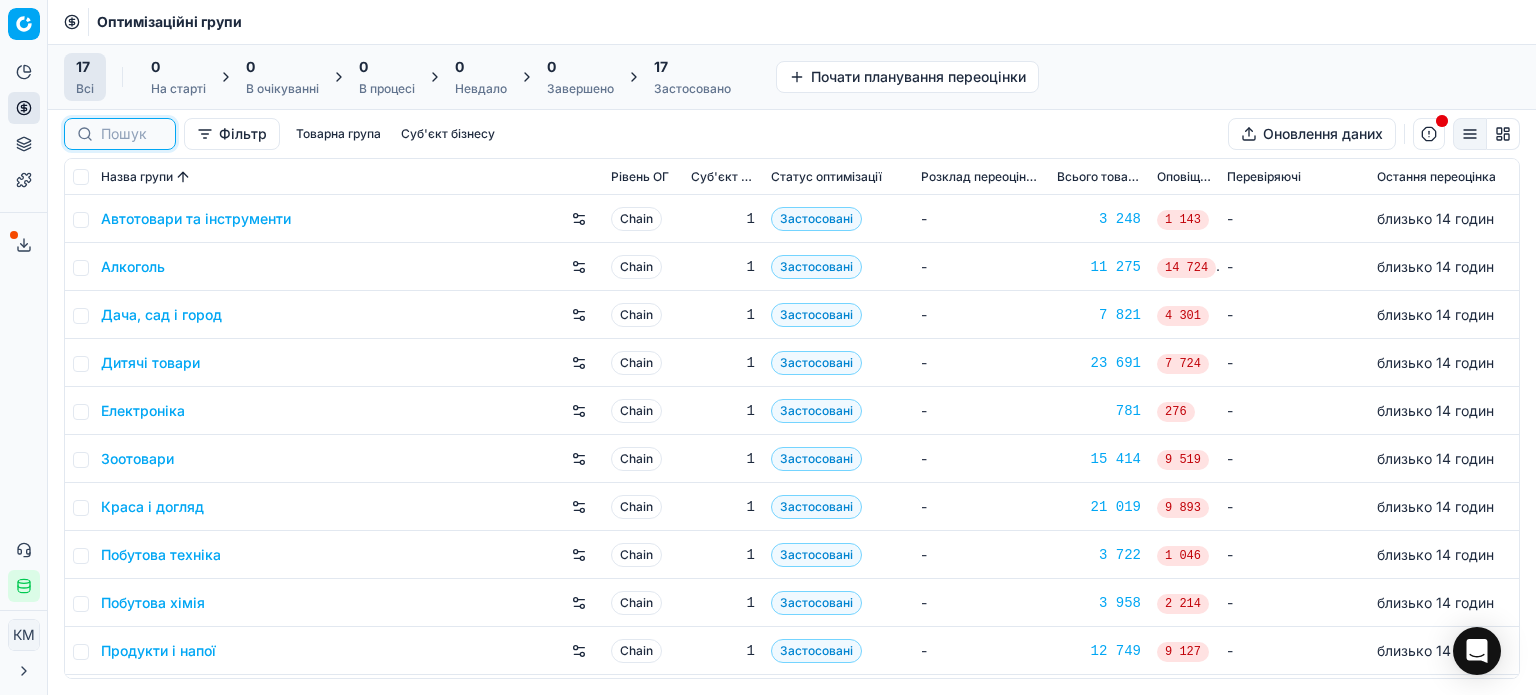 click at bounding box center [132, 134] 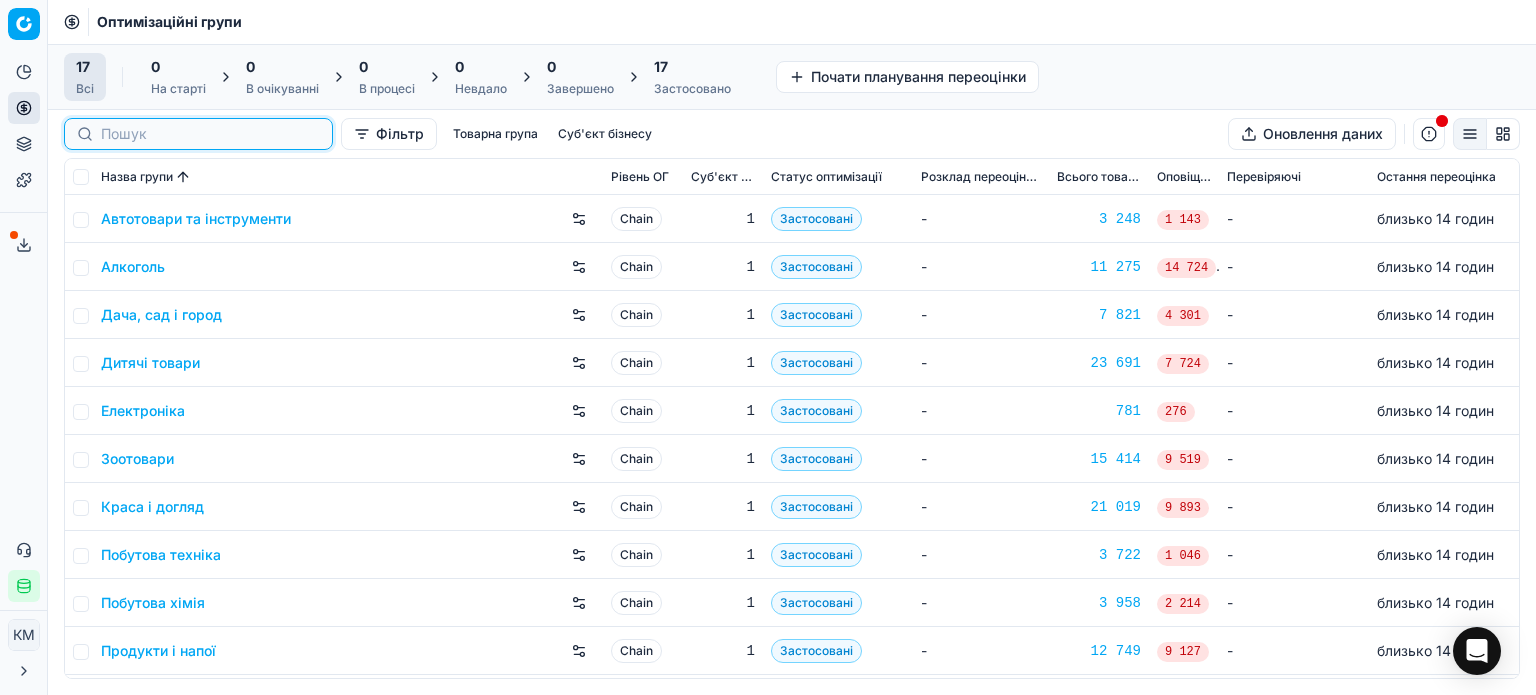 paste on "385466" 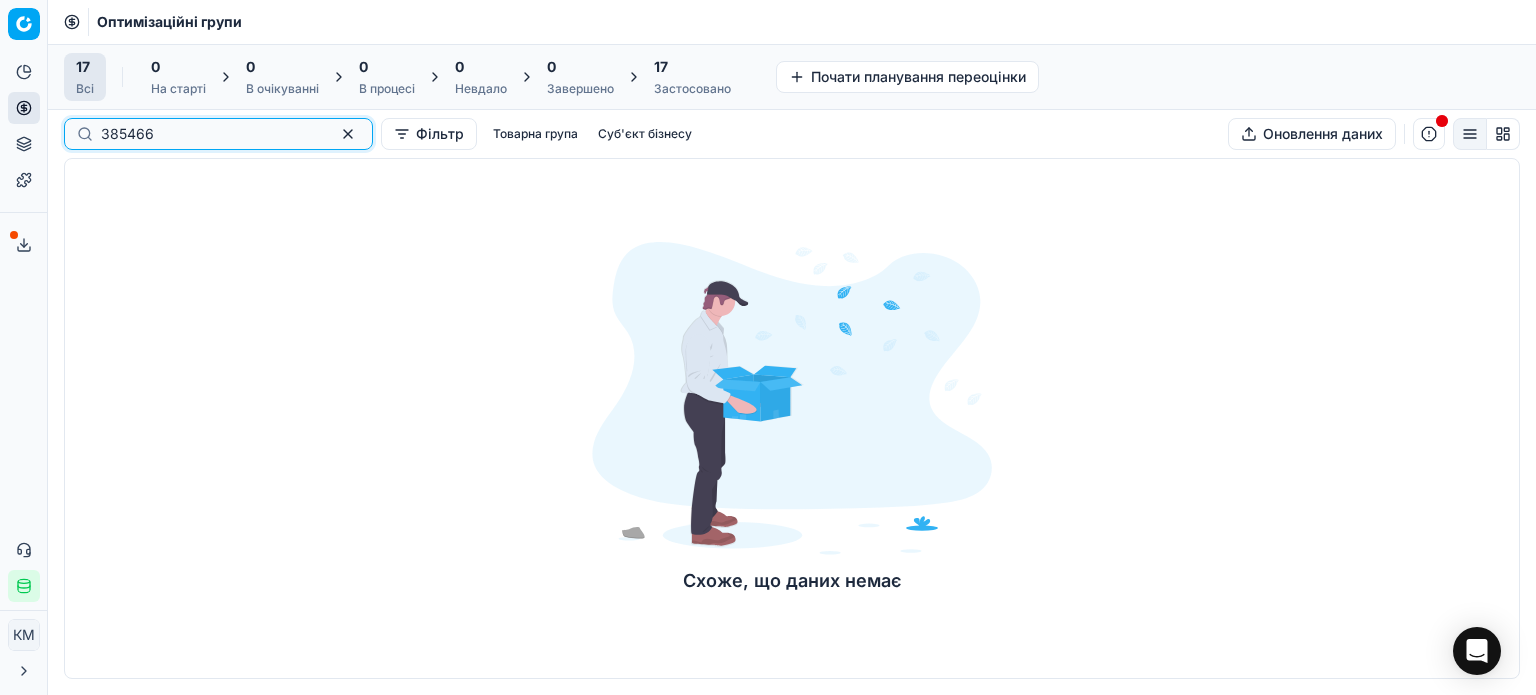 click on "385466" at bounding box center (210, 134) 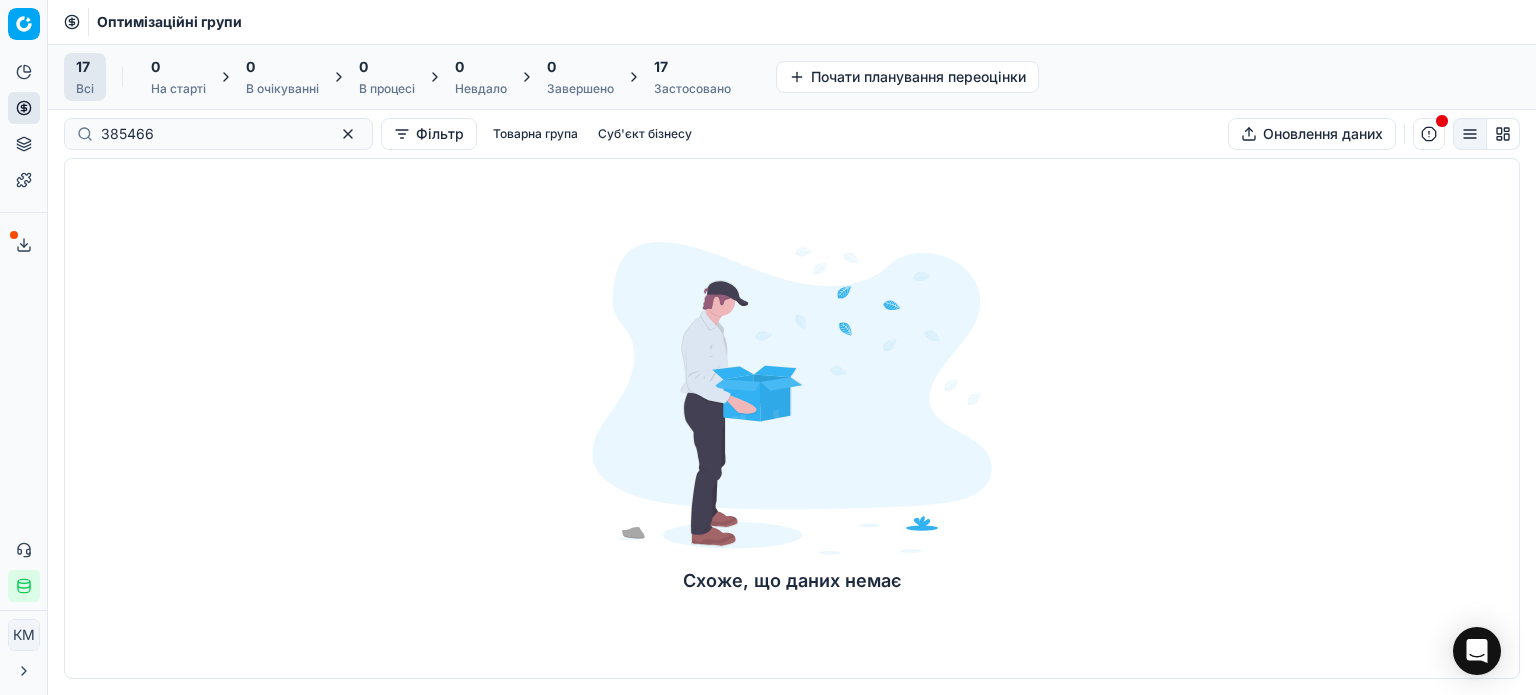 click on "17 Всі" at bounding box center [85, 77] 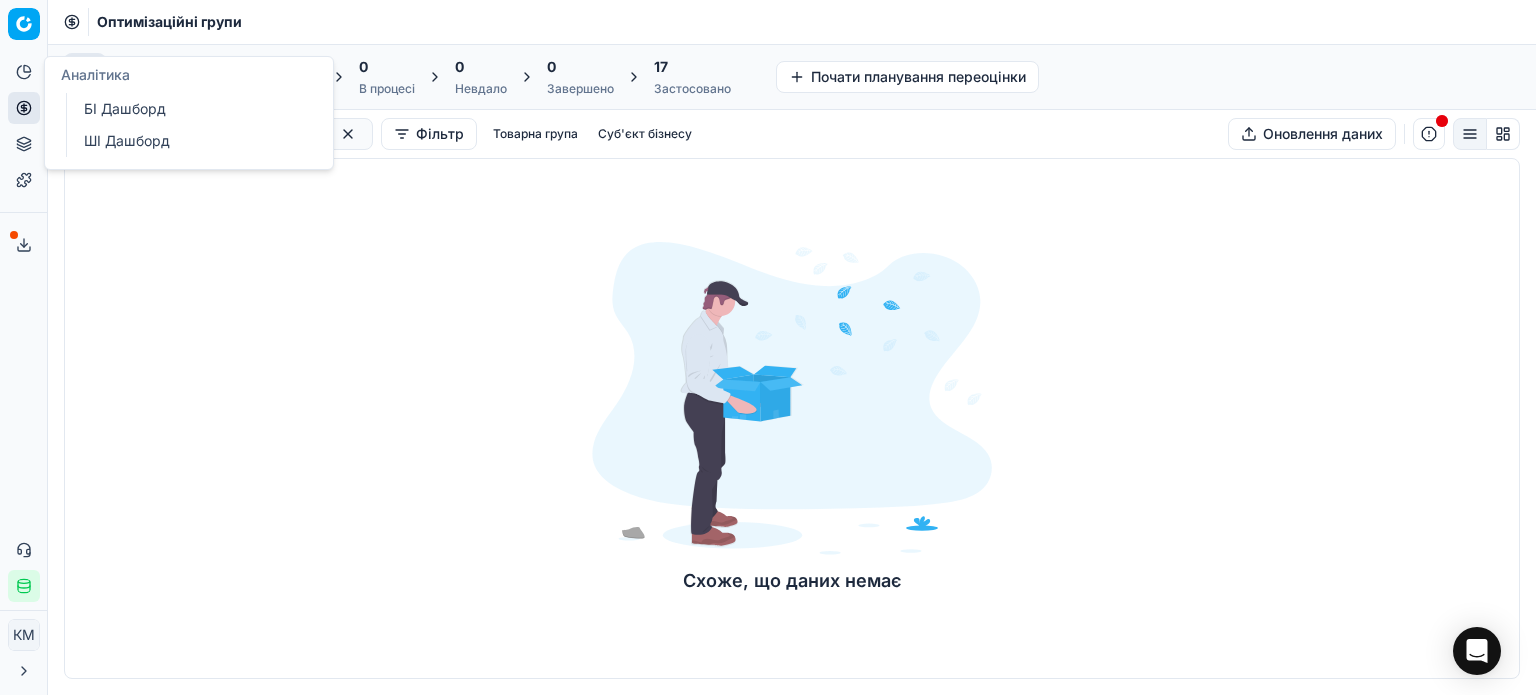 click 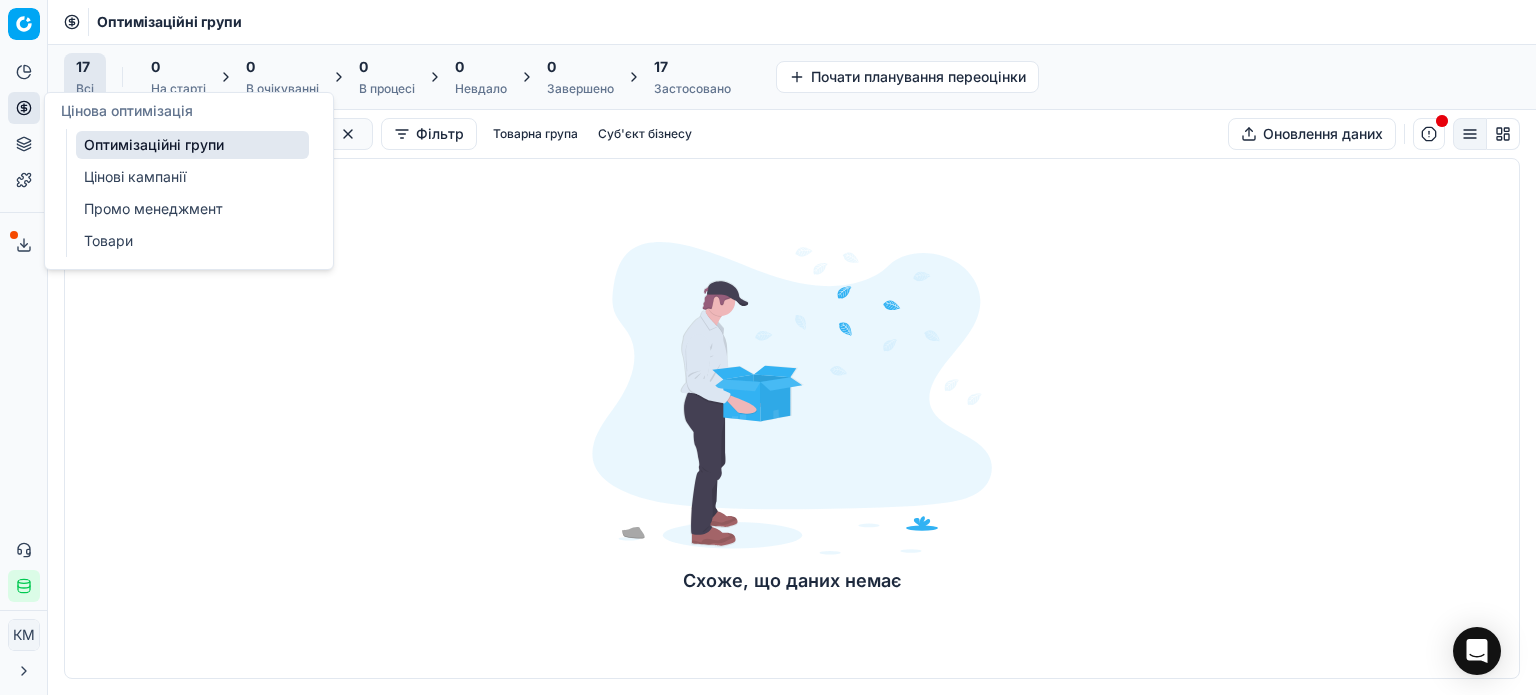 click 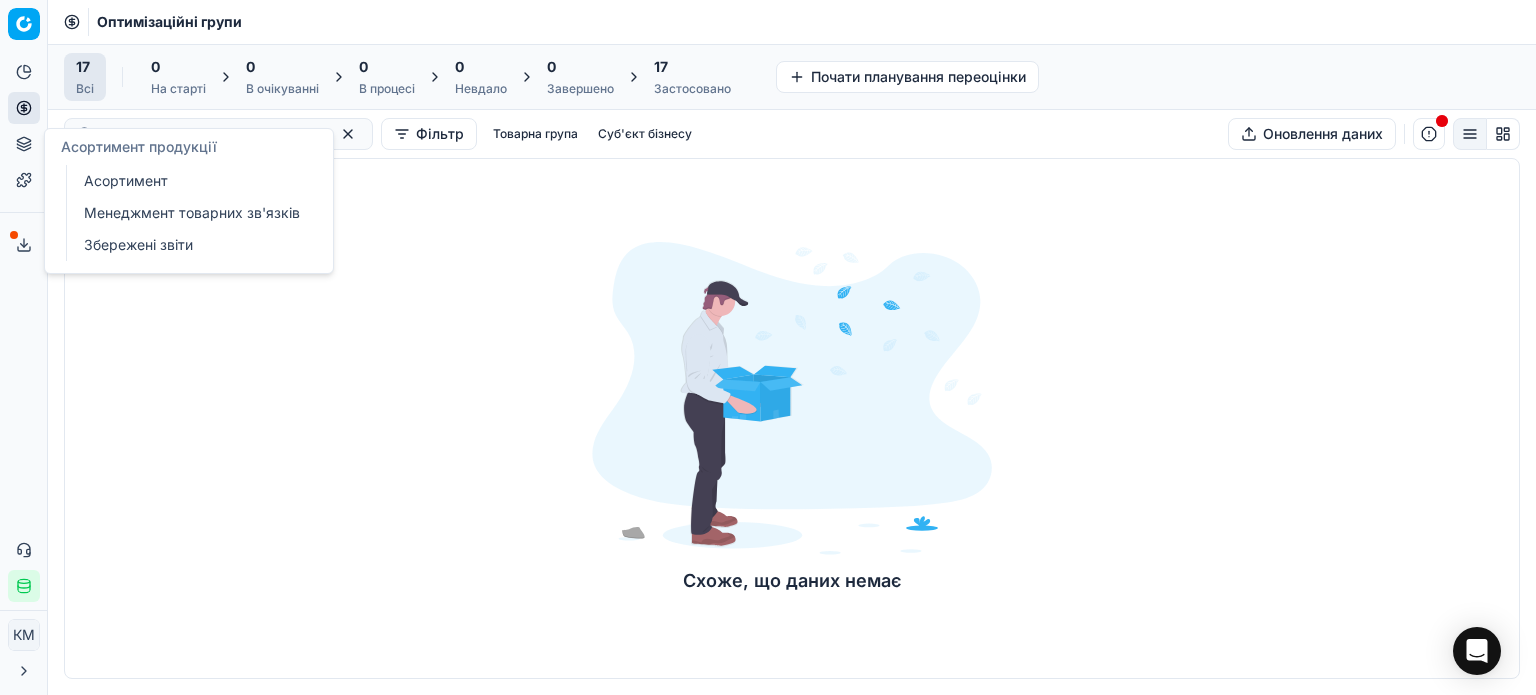 click on "Асортимент" at bounding box center (192, 181) 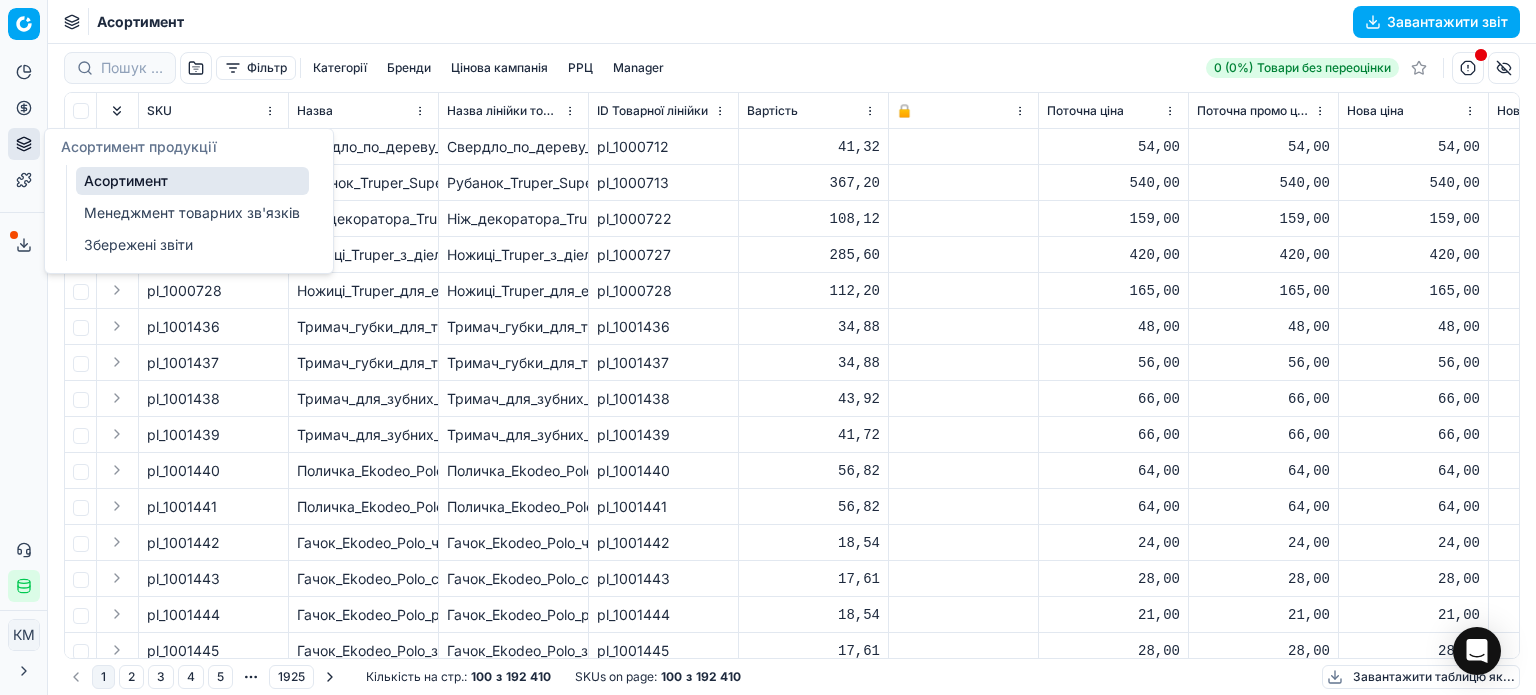 click 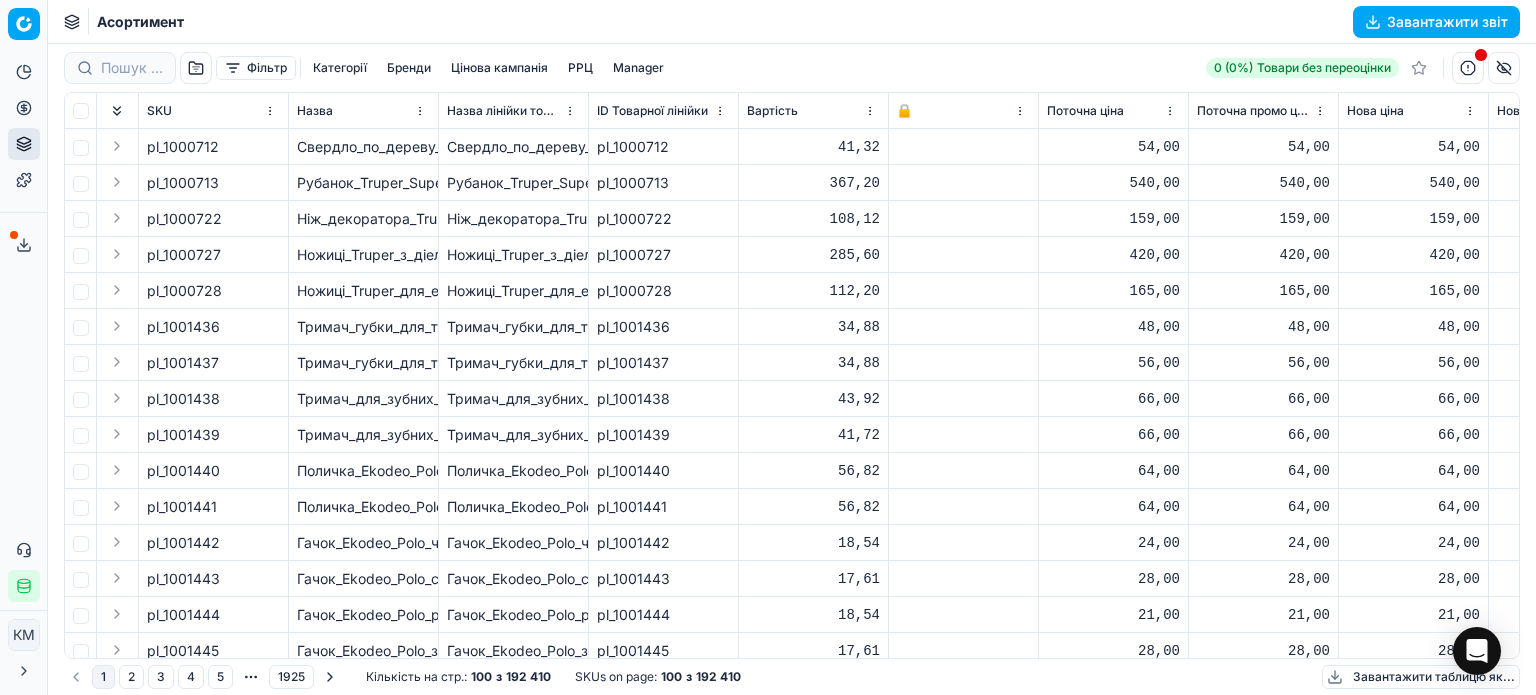 click on "SKU" at bounding box center [213, 111] 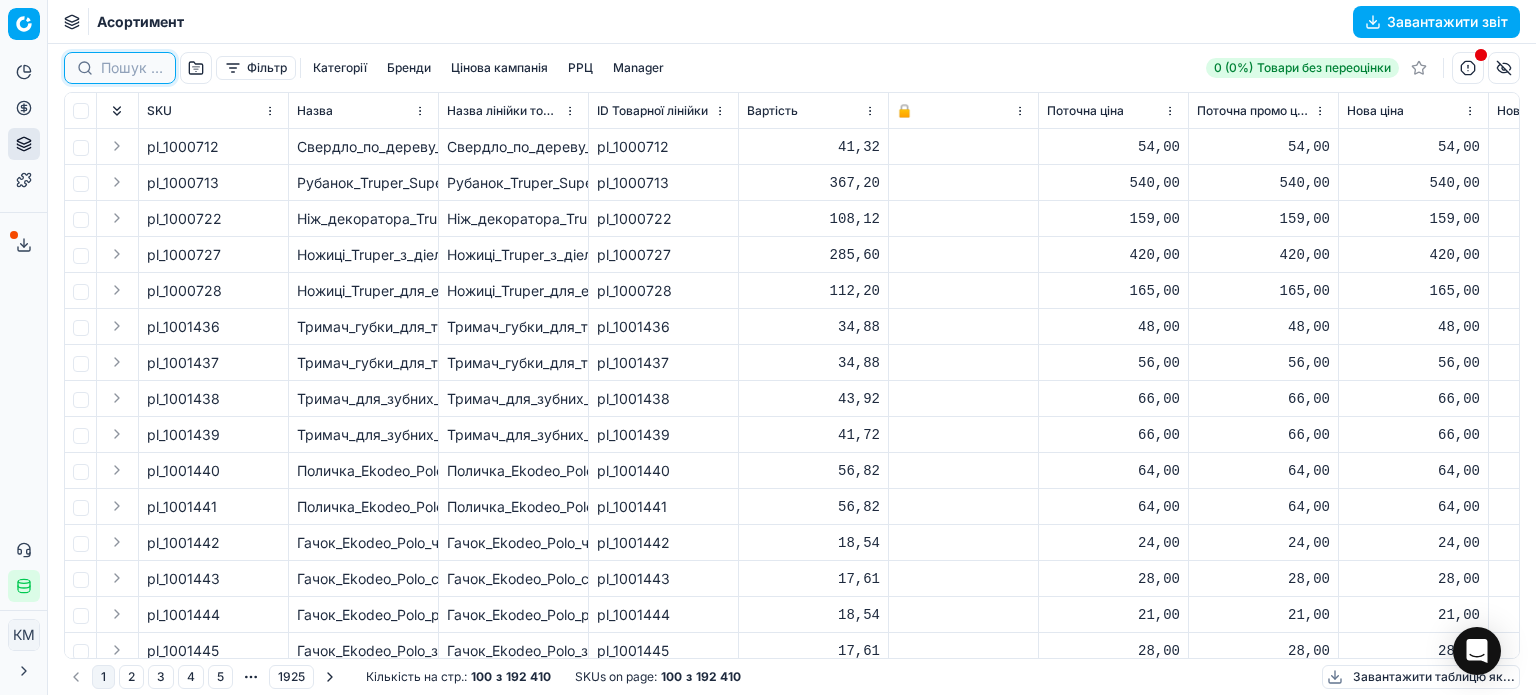 click at bounding box center (132, 68) 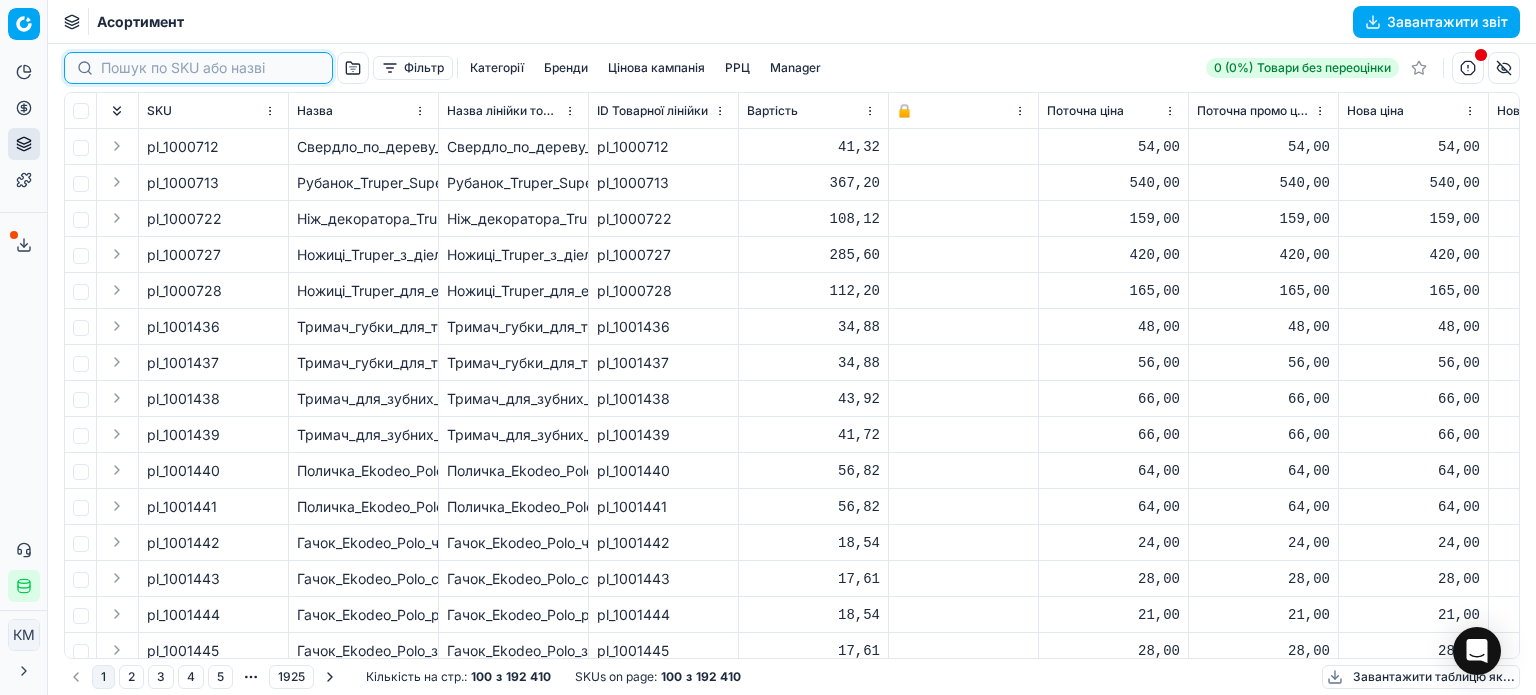 paste on "385466" 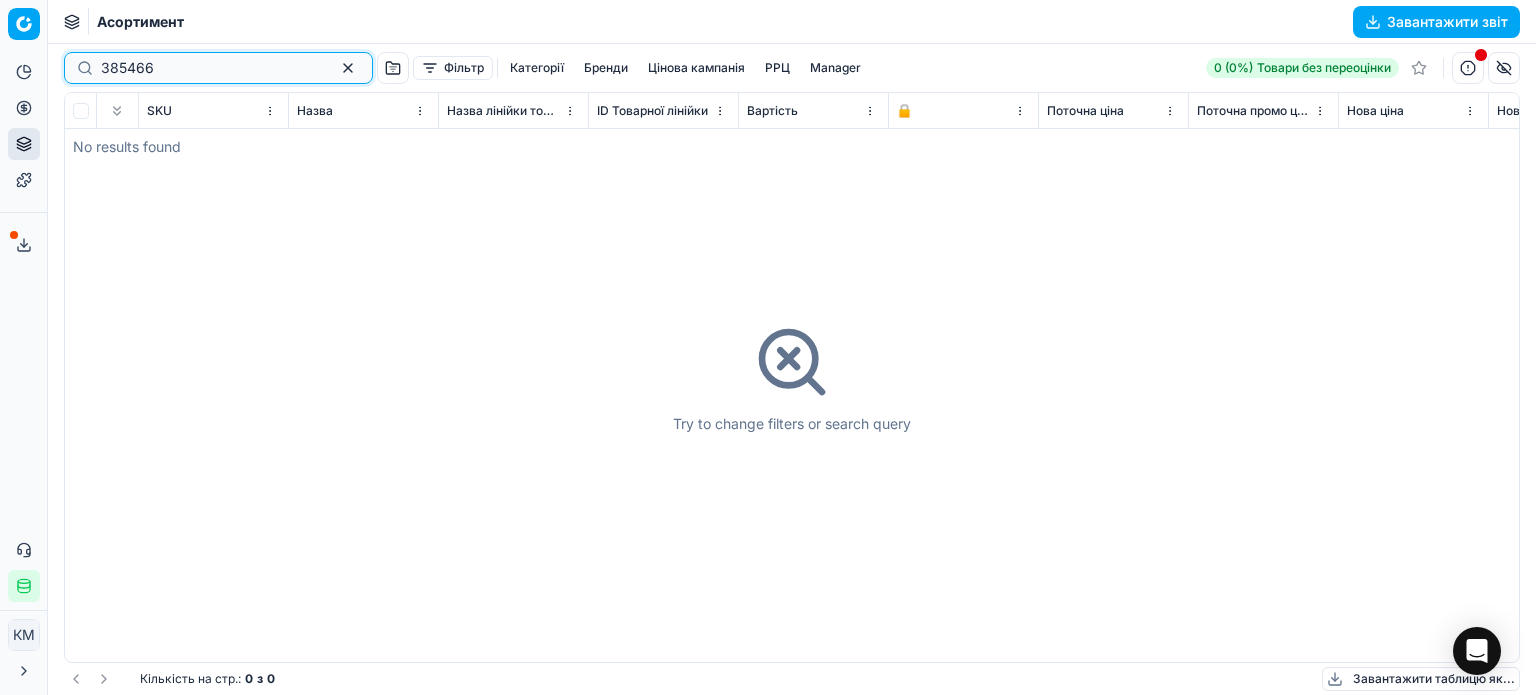 click on "385466" at bounding box center (210, 68) 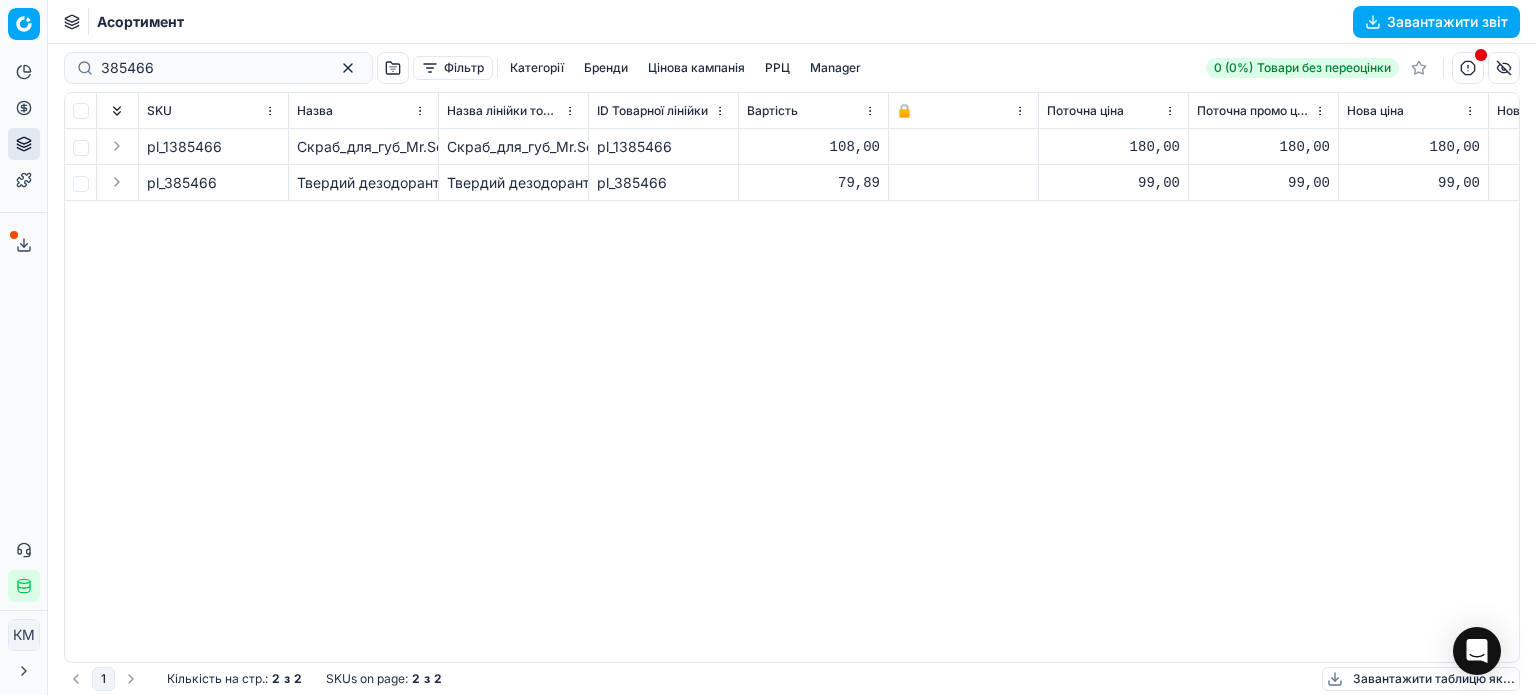 click on "Твердий_дезодорант_Old_Spice_Wolfthorn_50_мл" at bounding box center (363, 183) 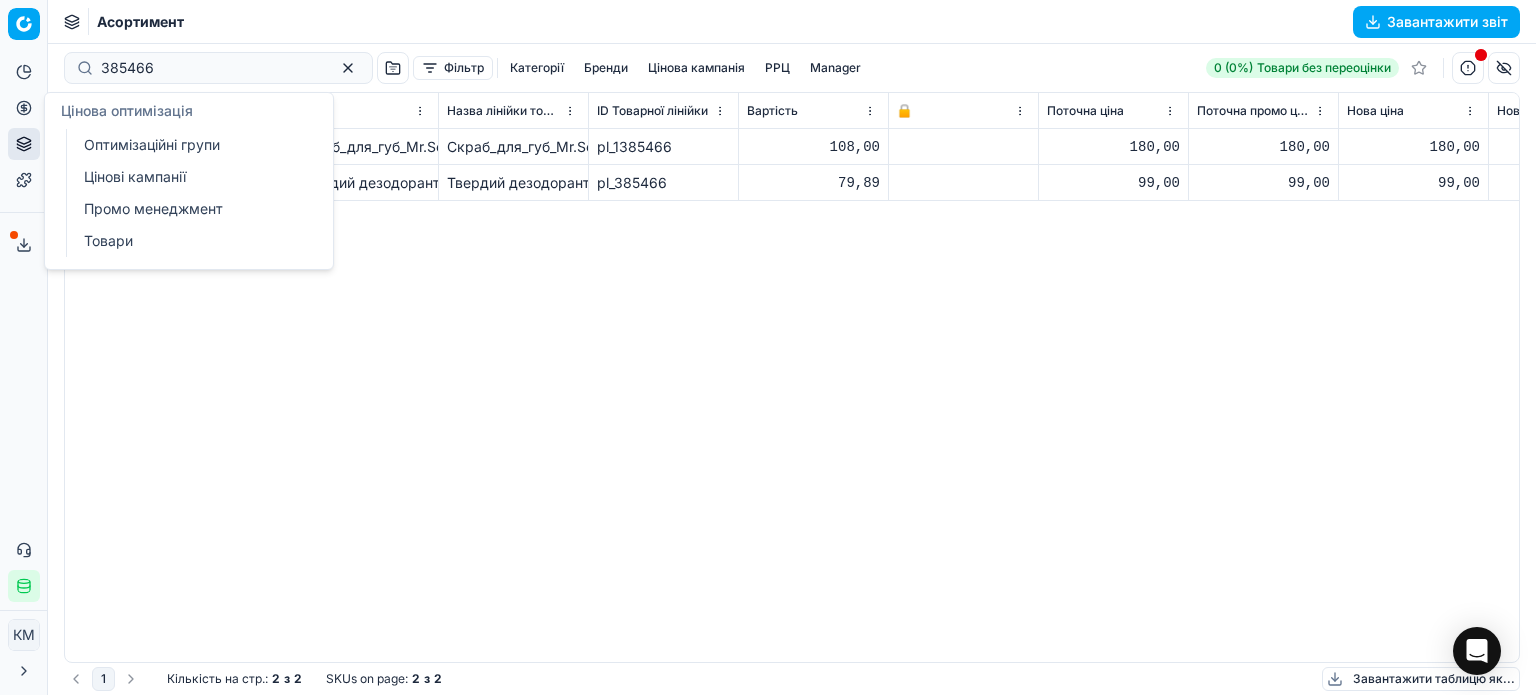 click on "Оптимізаційні групи" at bounding box center [192, 145] 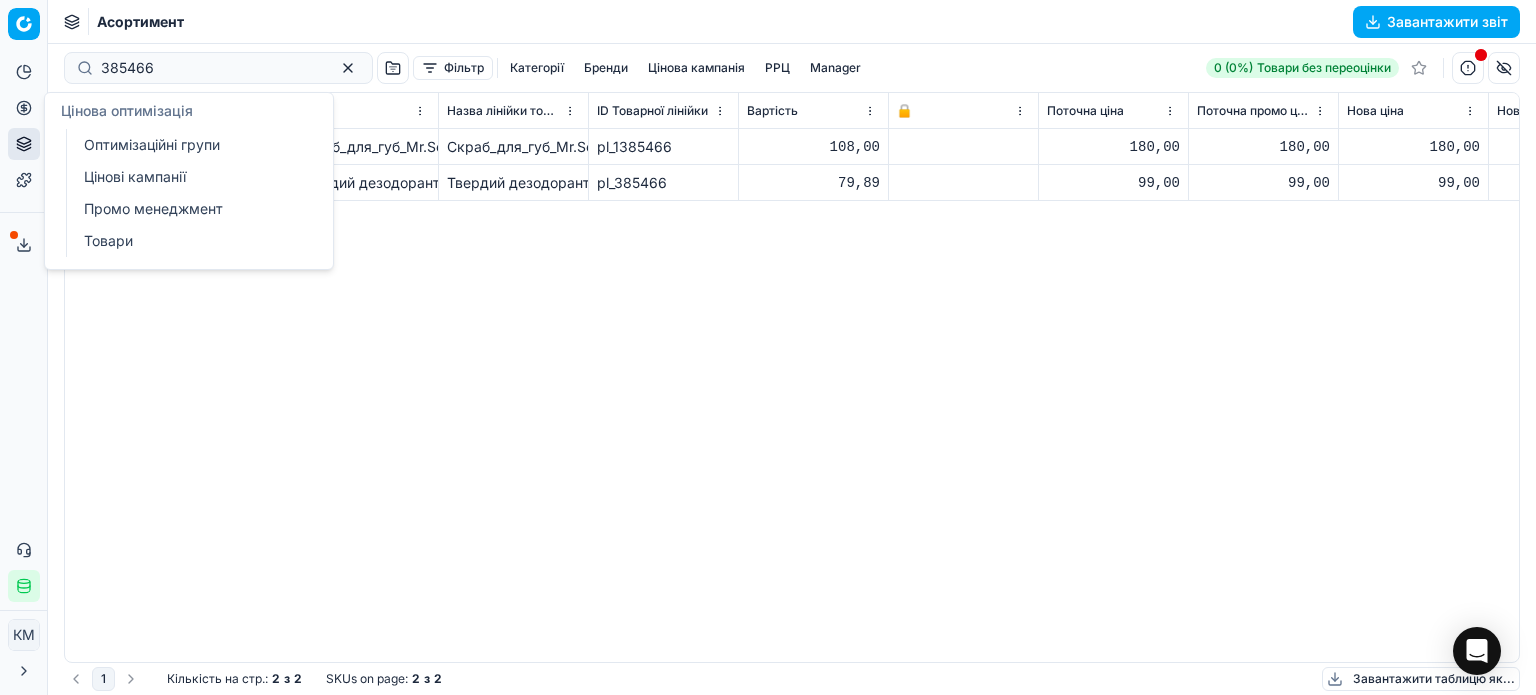 type 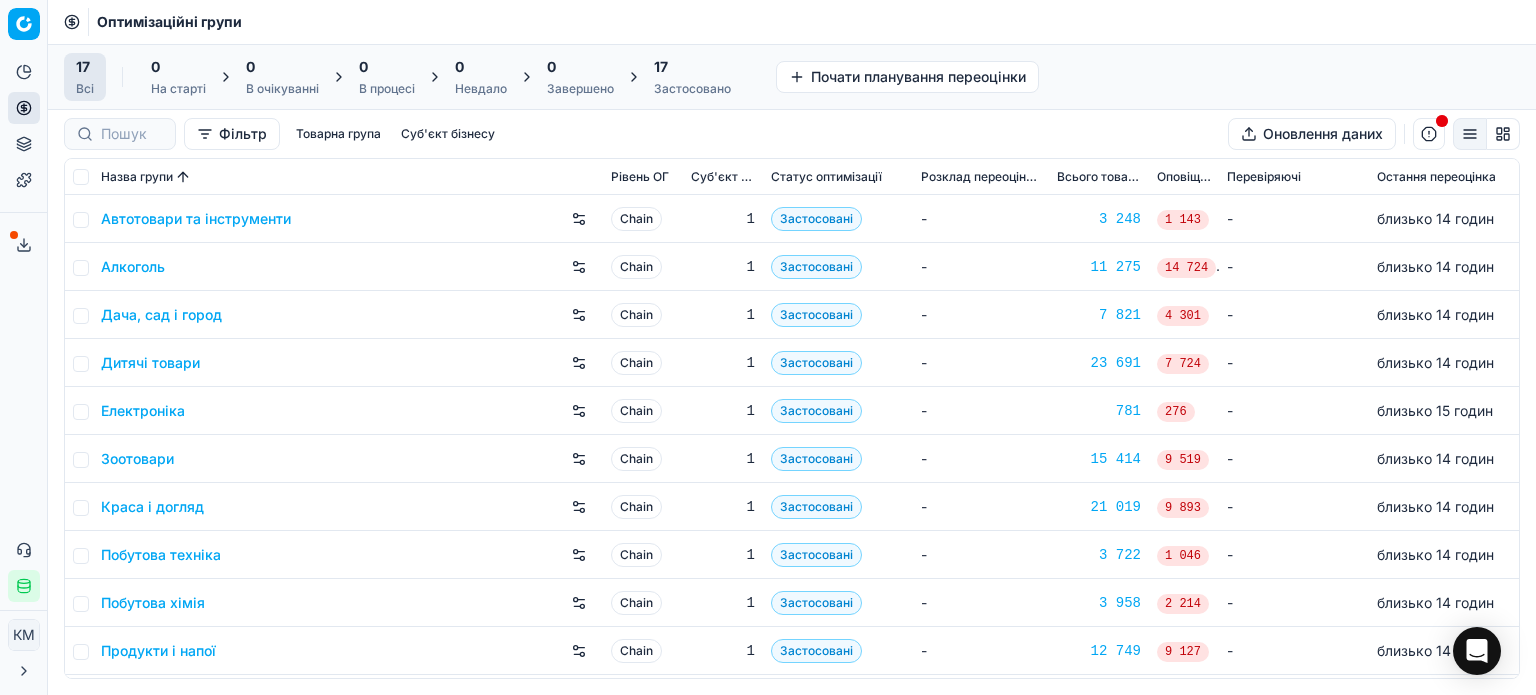 click on "Краса і догляд" at bounding box center (152, 507) 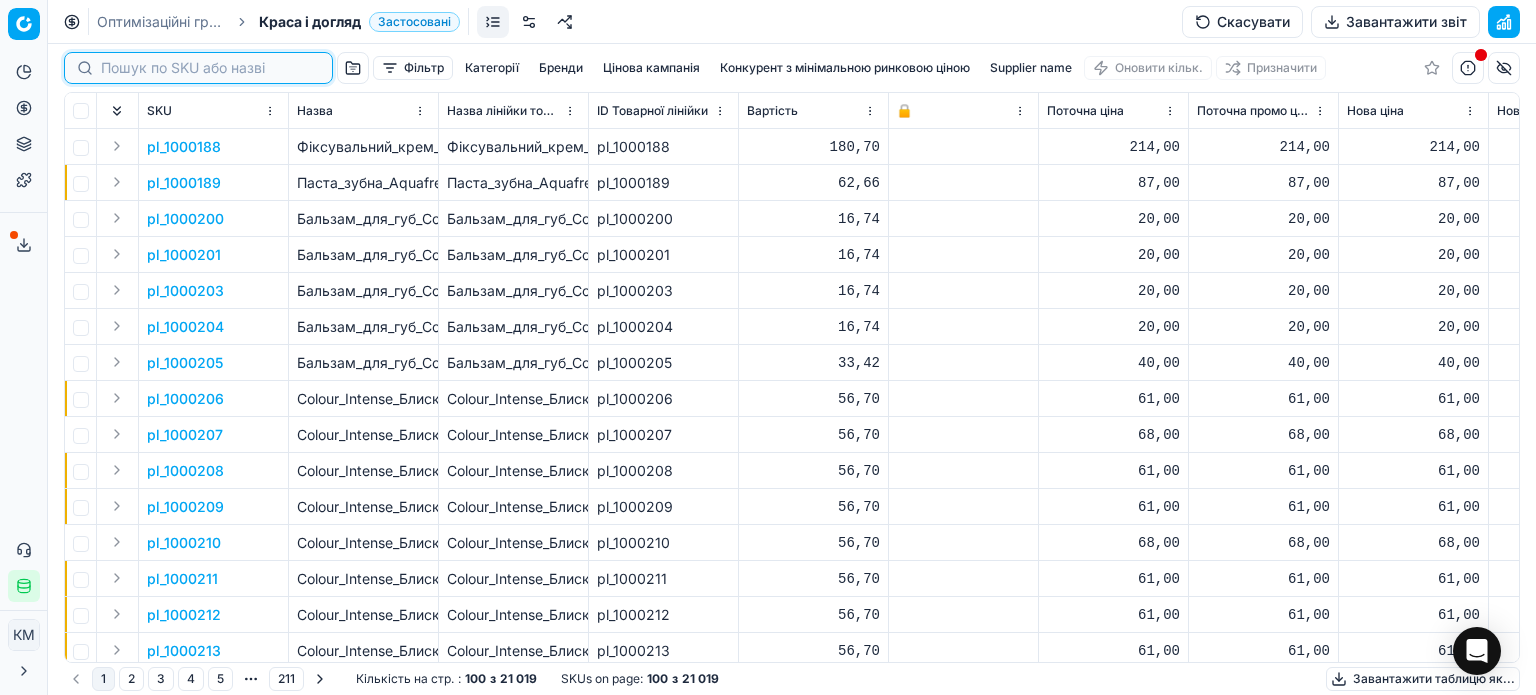 click at bounding box center [210, 68] 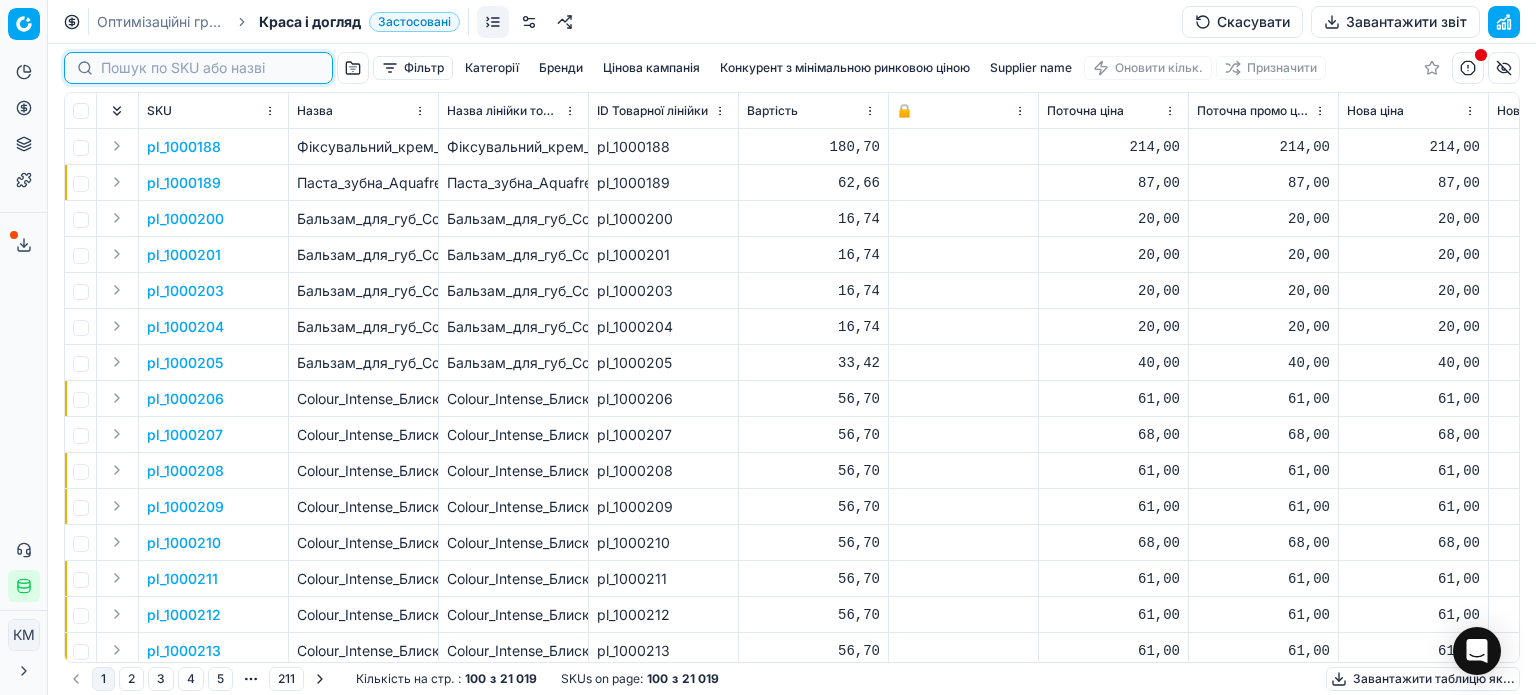paste on "385466" 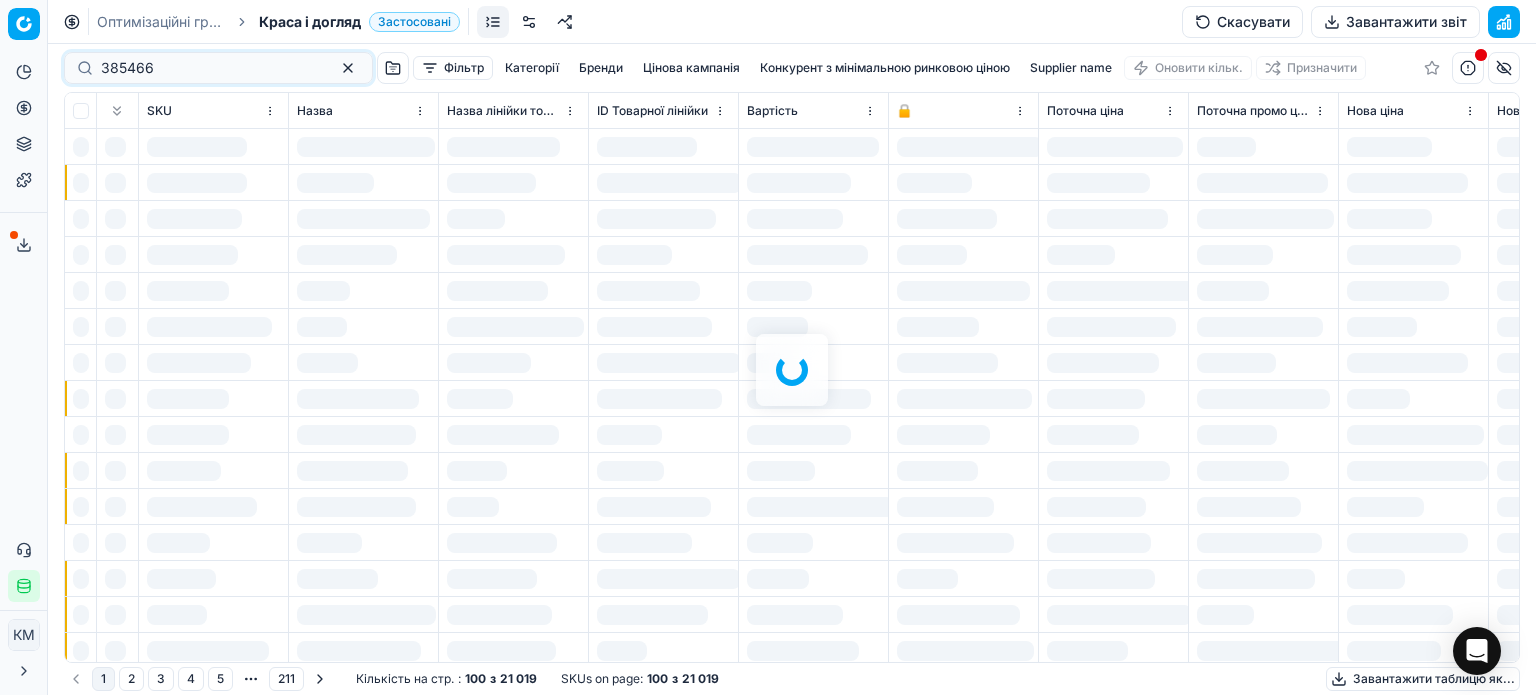 click at bounding box center (792, 369) 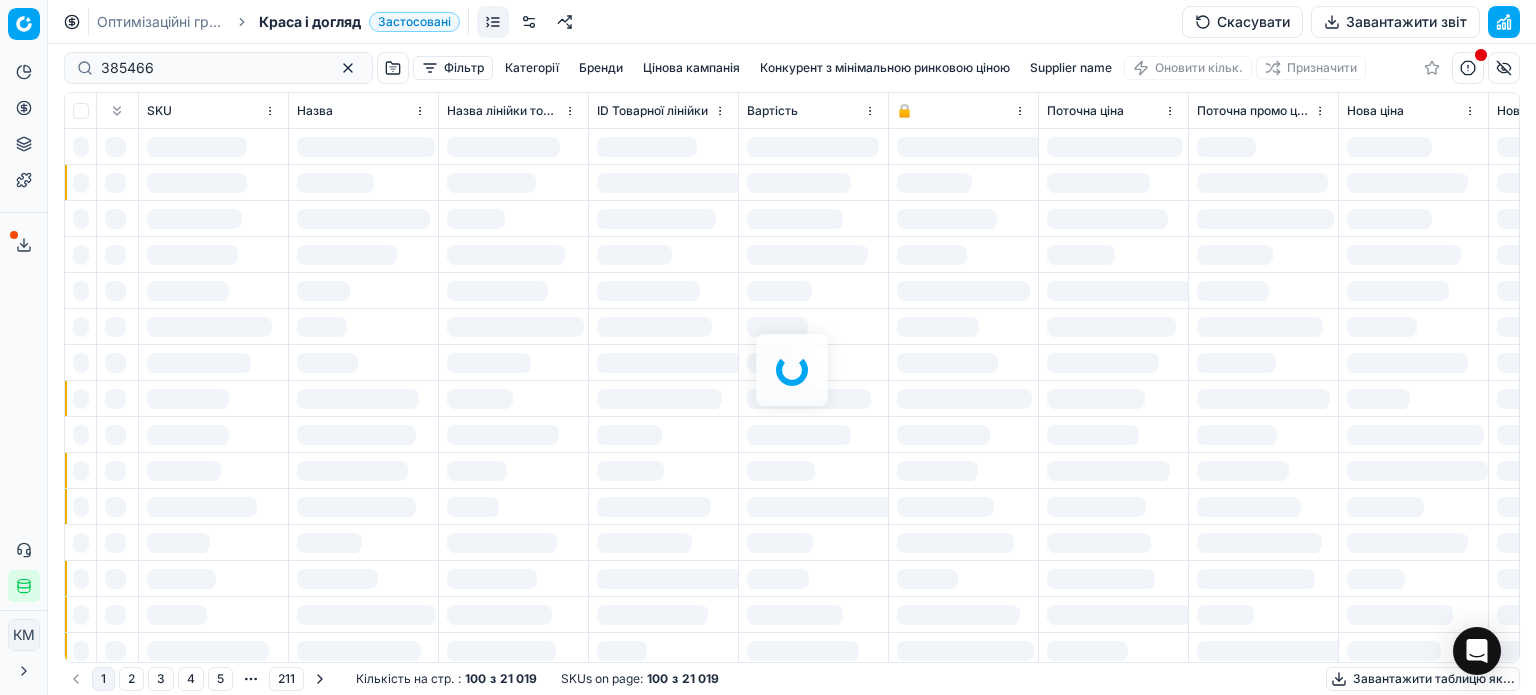 click on "385466 Фільтр   Категорії   Бренди   Цінова кампанія   Конкурент з мінімальною ринковою ціною   Supplier name   Оновити кільк. Призначити SKU Назва Назва лінійки товарів ID Товарної лінійки Вартість 🔒 Поточна ціна Поточна промо ціна Нова ціна Нова промо ціна Суб'єкт бізнесу Рівень групи Зберегти ціну Нова знижка Нова знижка, % Нова маржа (загальна), % Нова націнка (загальна), % Δ, % Δ Тип переоцінки Оповіщення Цінова кампанія Категорії Бренди Загальна кількість на складі Суб'єкт бізнесу ID Суб'єкт бізнесу | назва Останнє оновлення запасів Остання зміна ціни Доступний Промо" at bounding box center [792, 369] 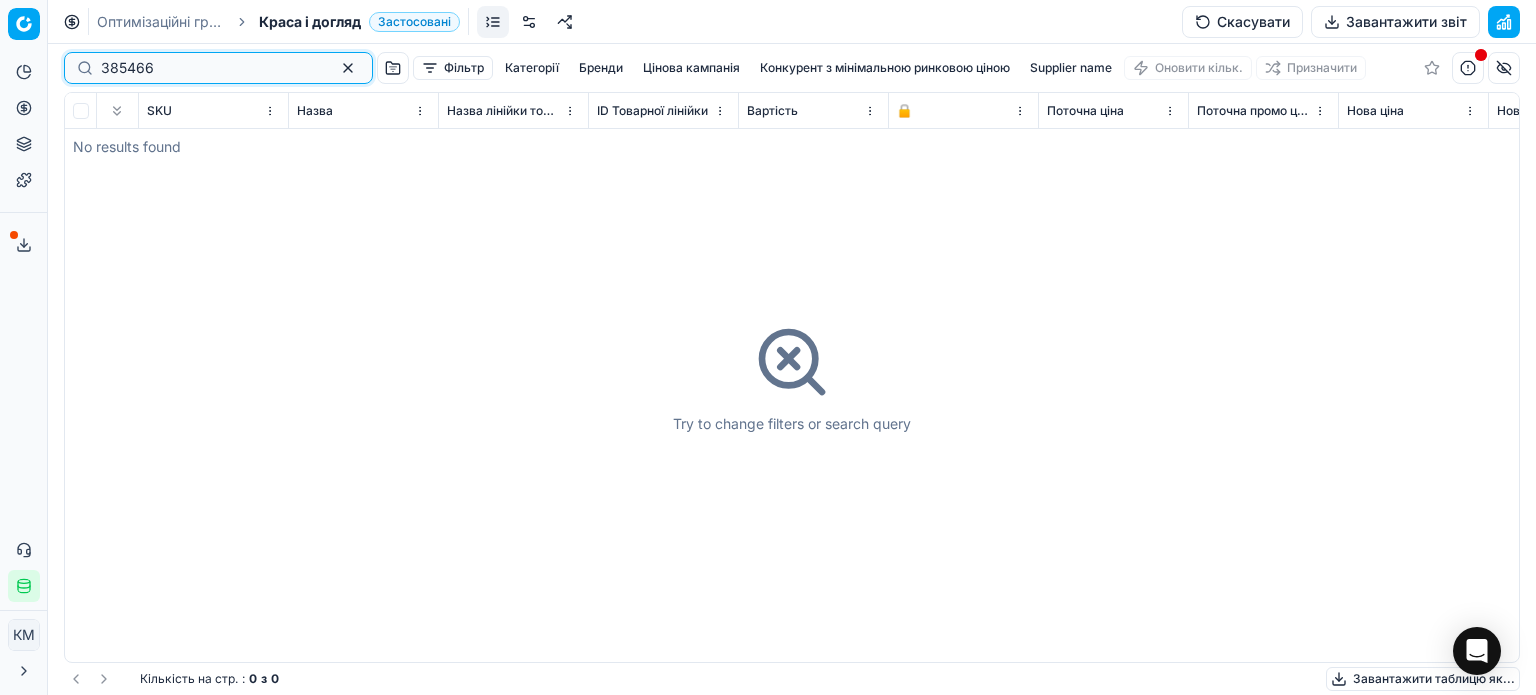 click on "385466" at bounding box center (210, 68) 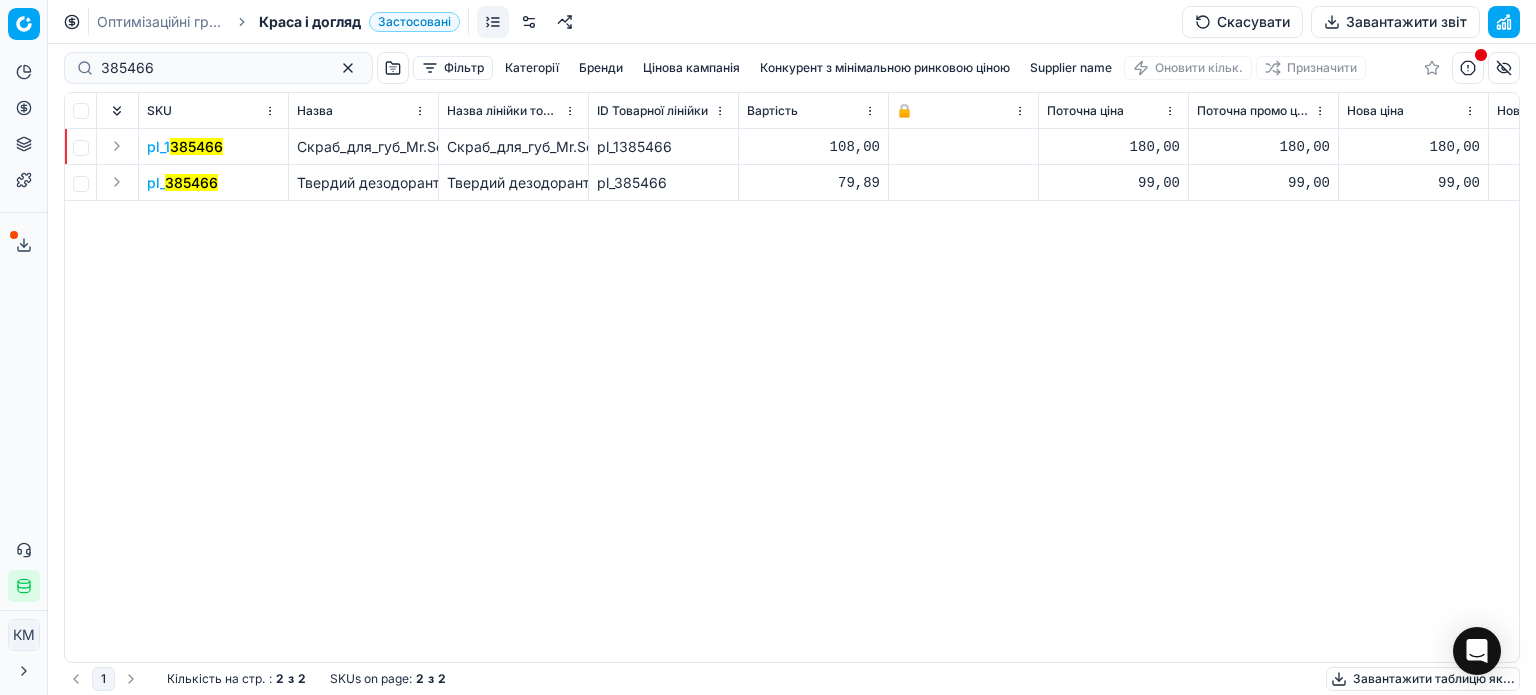 click on "pl_ 385466" at bounding box center (182, 183) 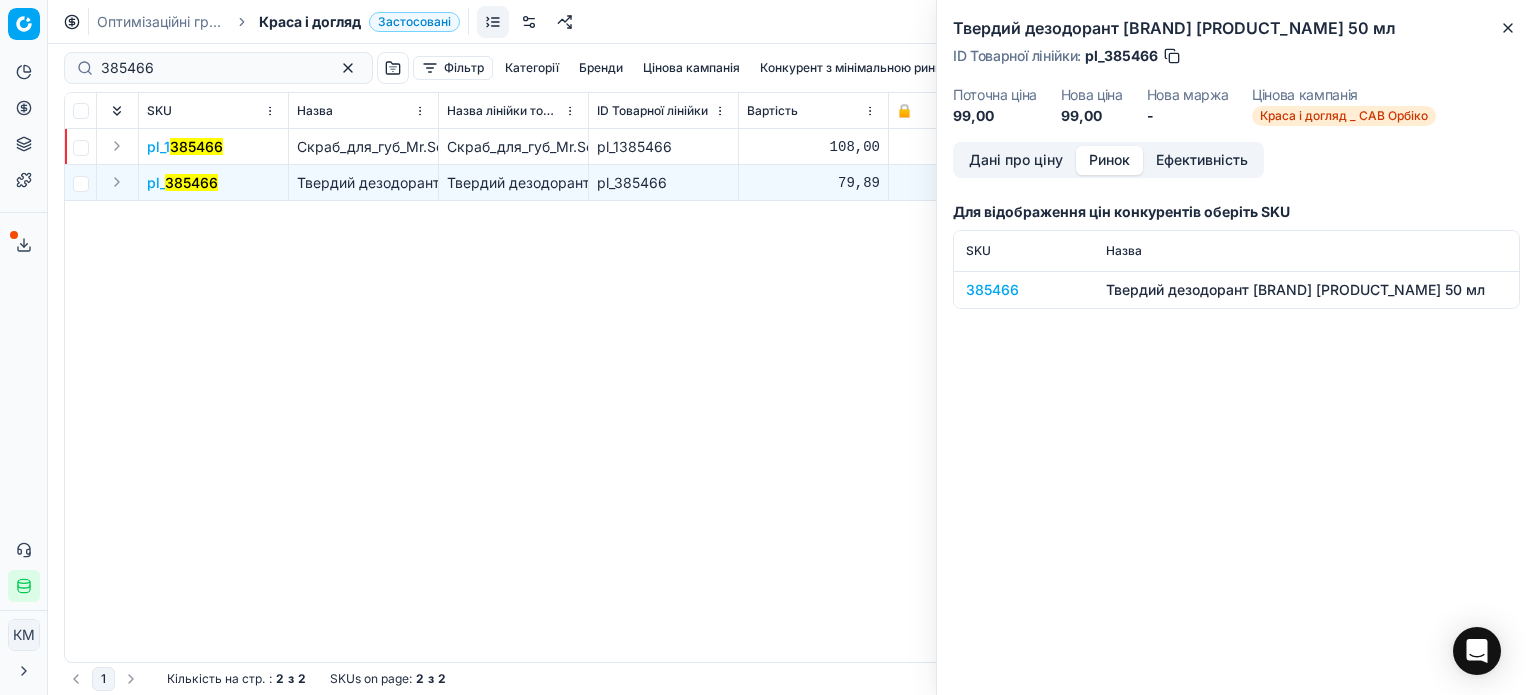 click on "Ринок" at bounding box center [1109, 160] 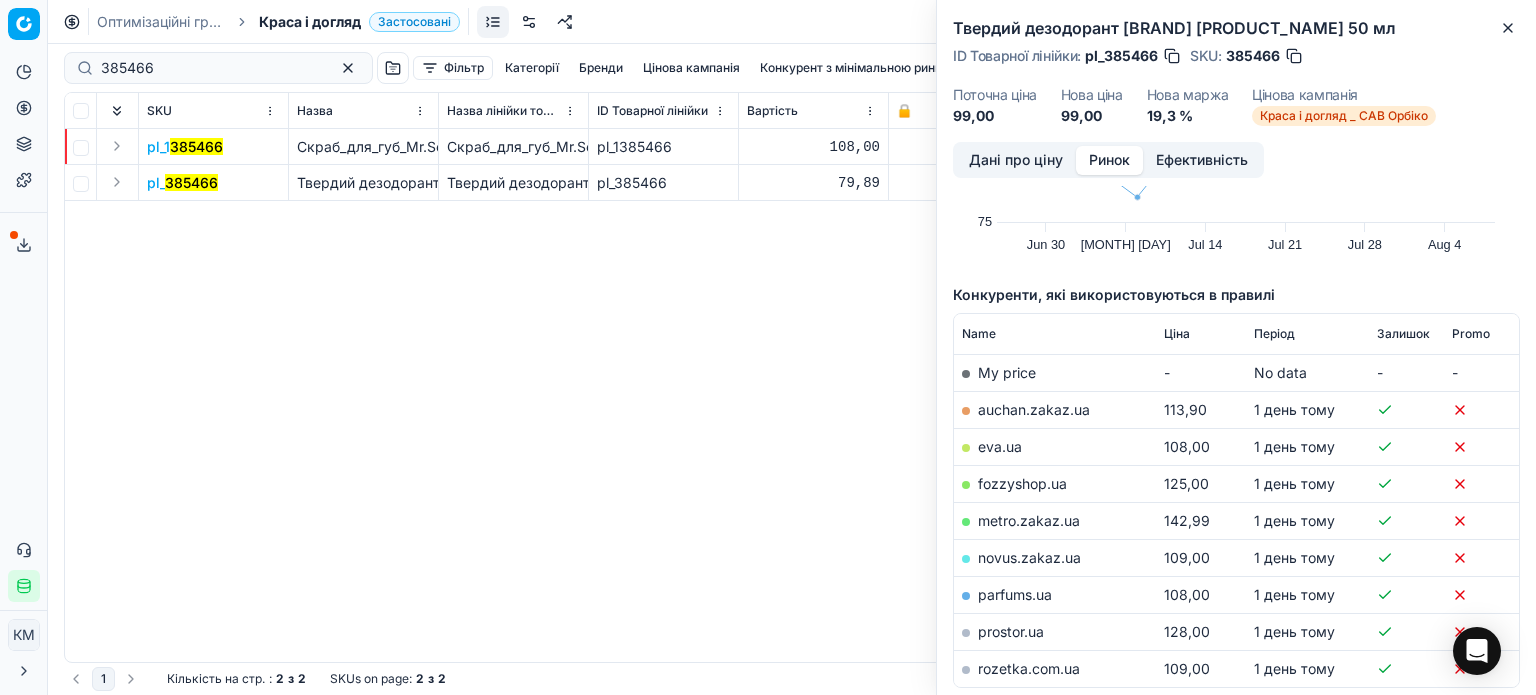 scroll, scrollTop: 200, scrollLeft: 0, axis: vertical 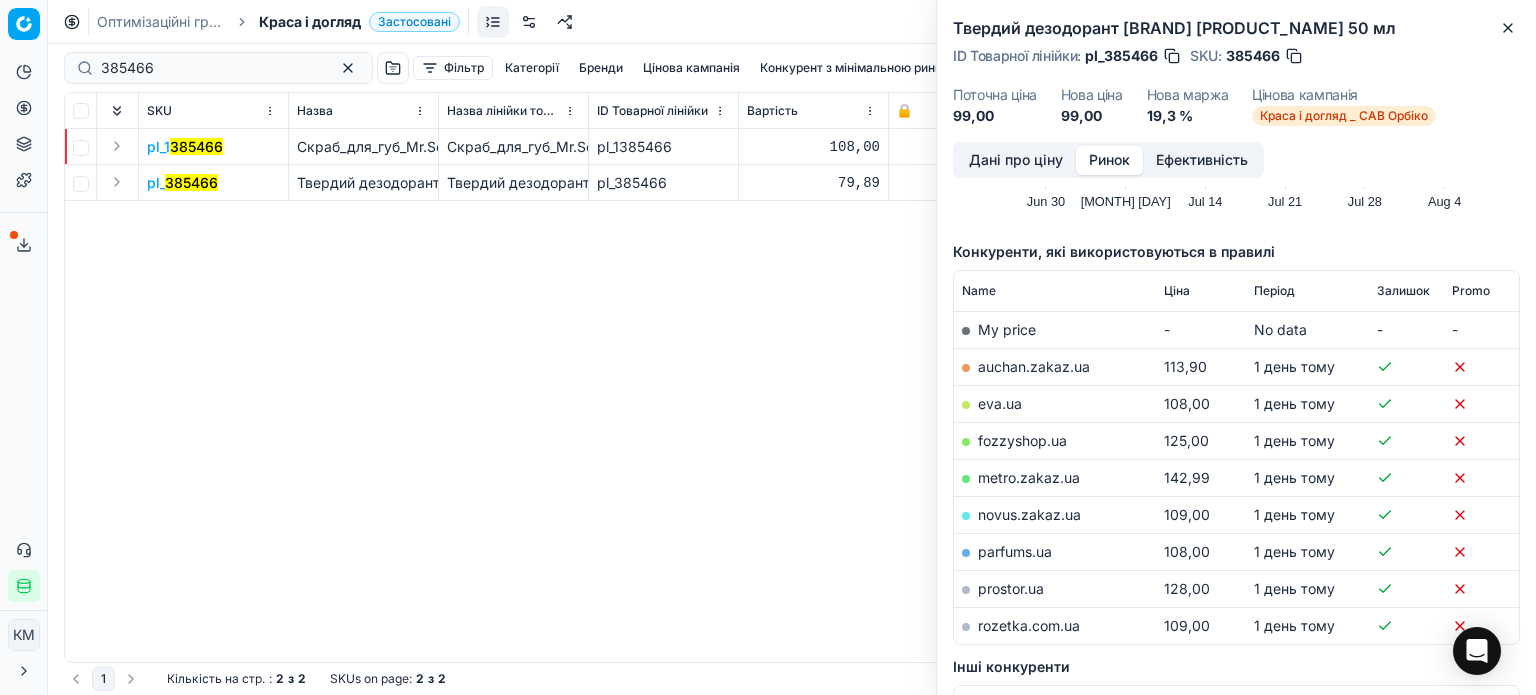 click on "Дані про ціну" at bounding box center (1016, 160) 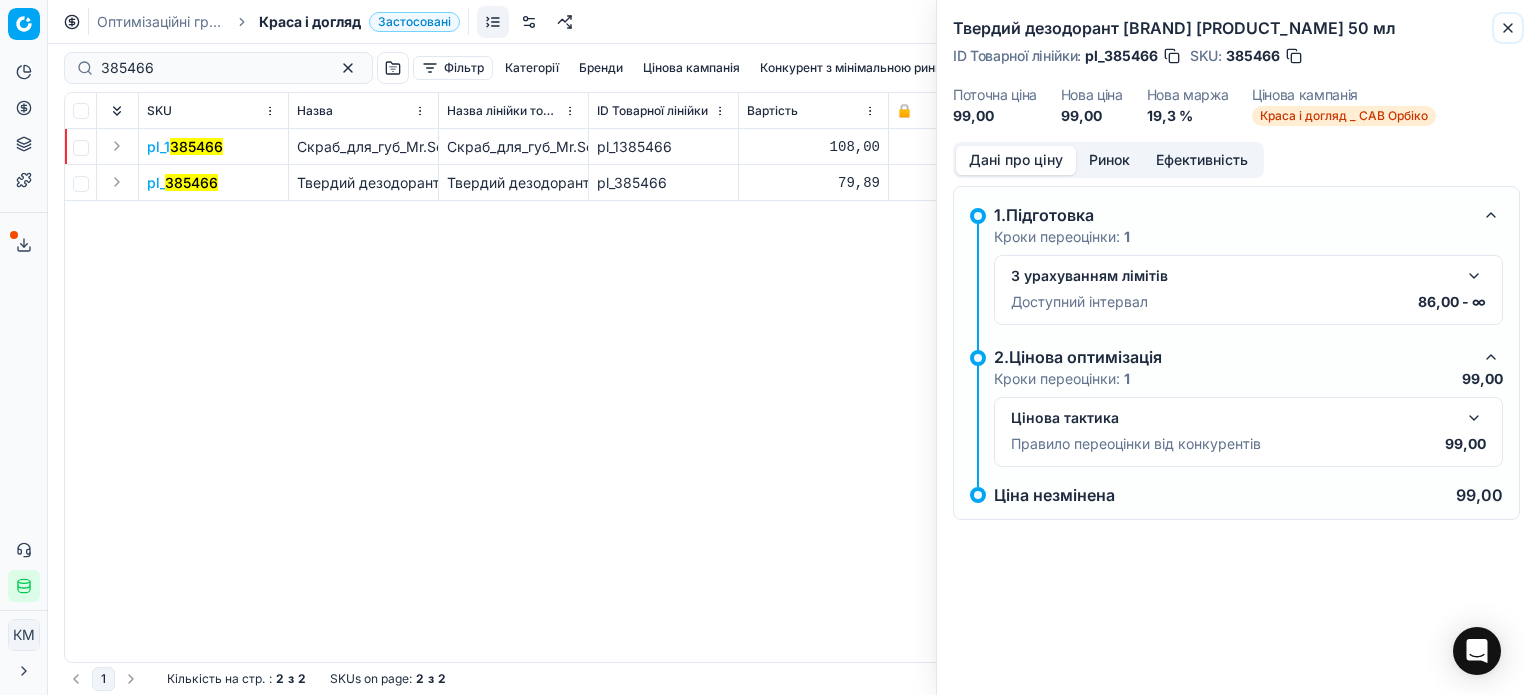 click 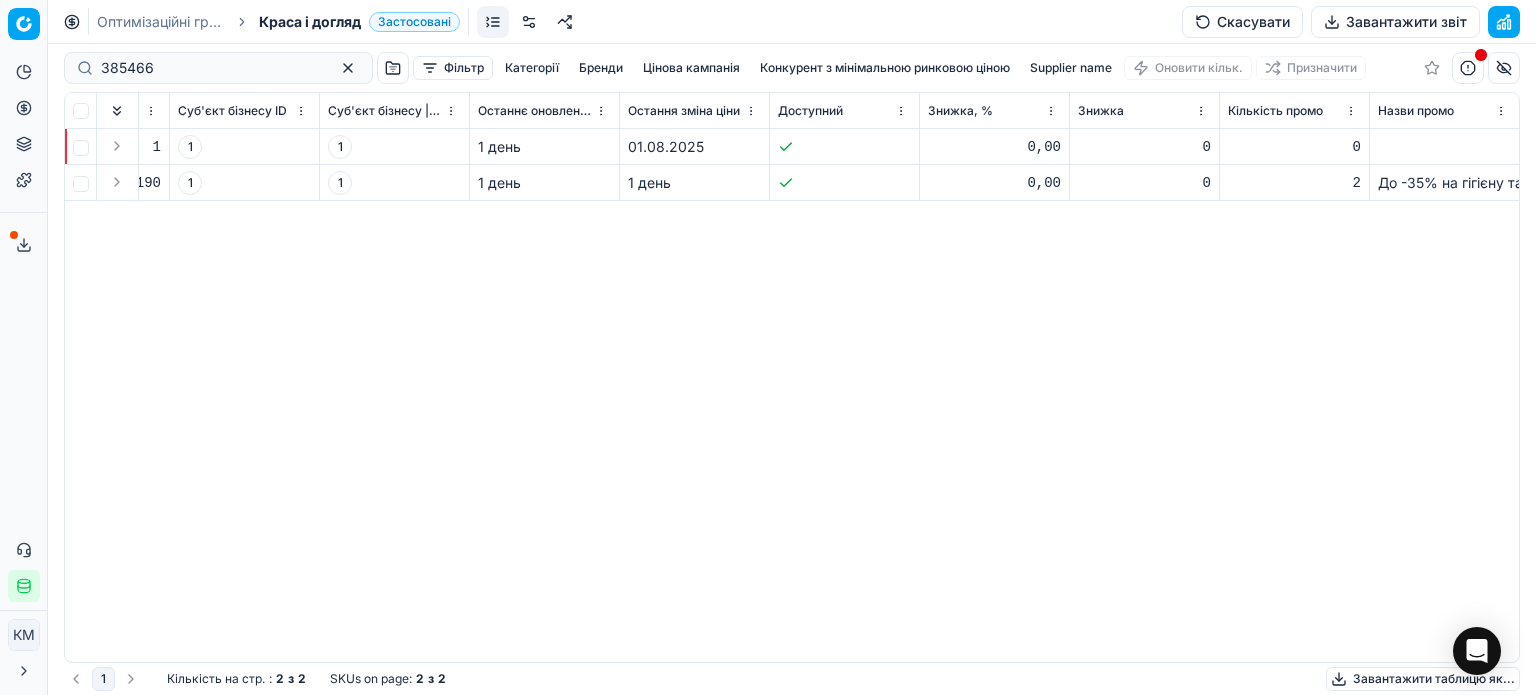 scroll, scrollTop: 0, scrollLeft: 3876, axis: horizontal 